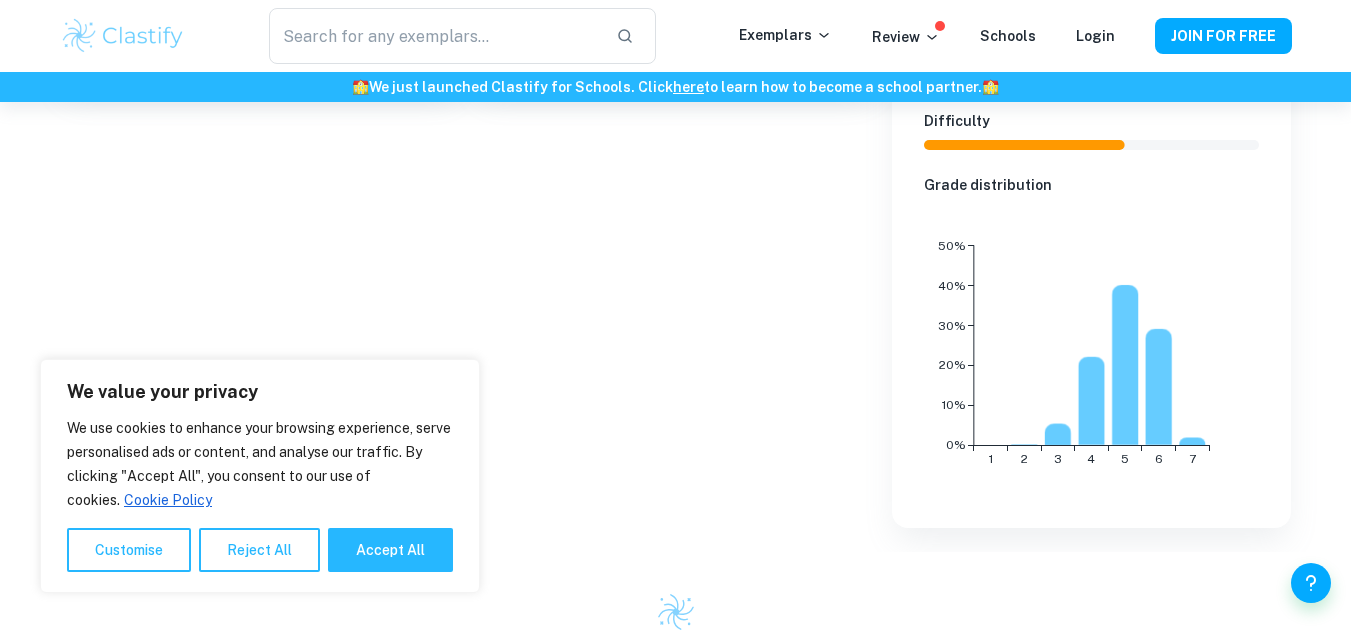 scroll, scrollTop: 700, scrollLeft: 0, axis: vertical 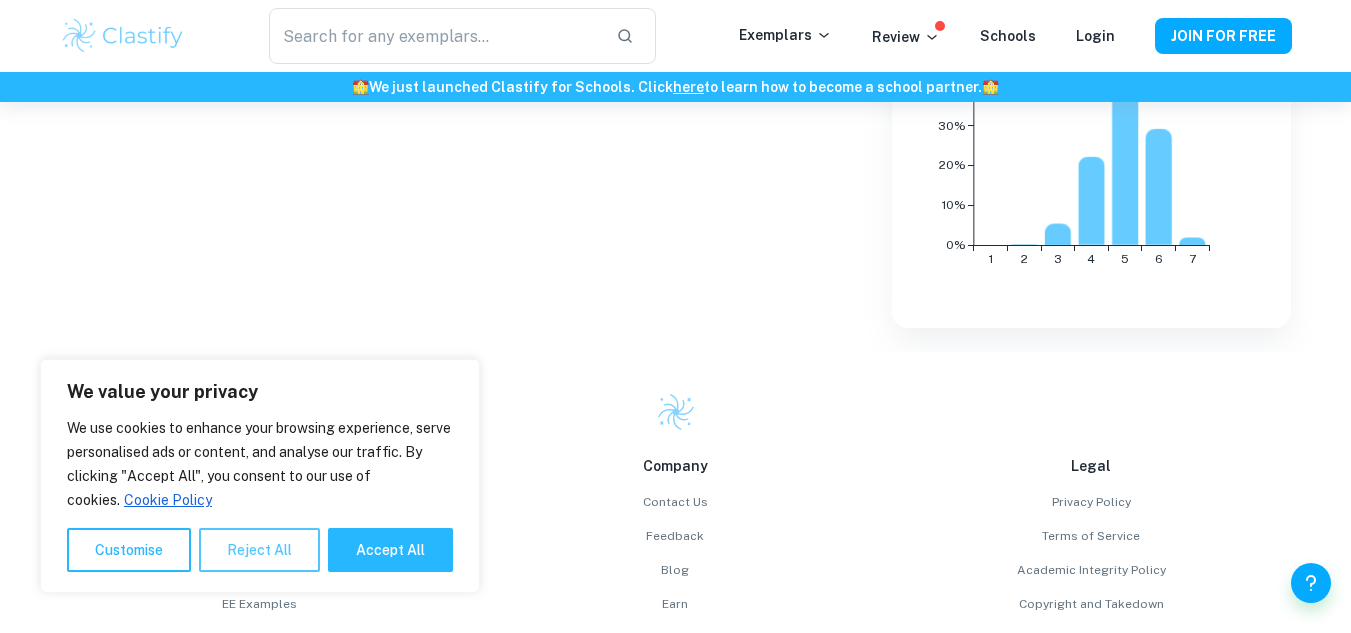 click on "Reject All" at bounding box center [259, 550] 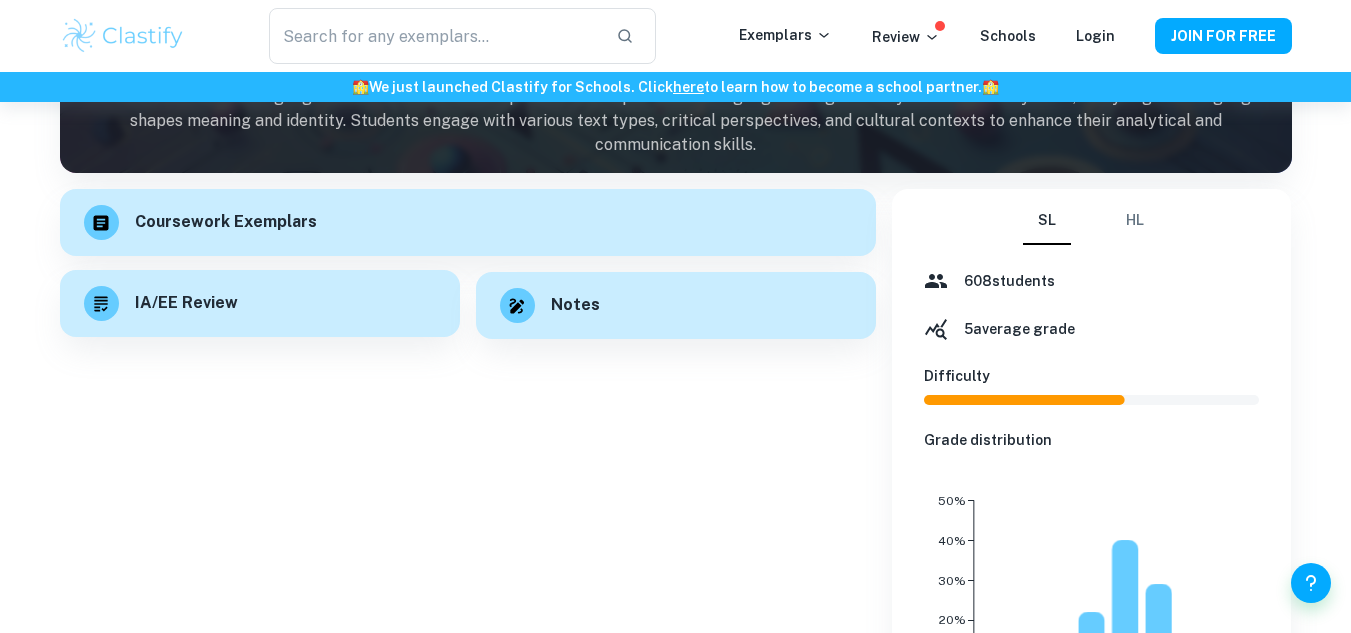scroll, scrollTop: 200, scrollLeft: 0, axis: vertical 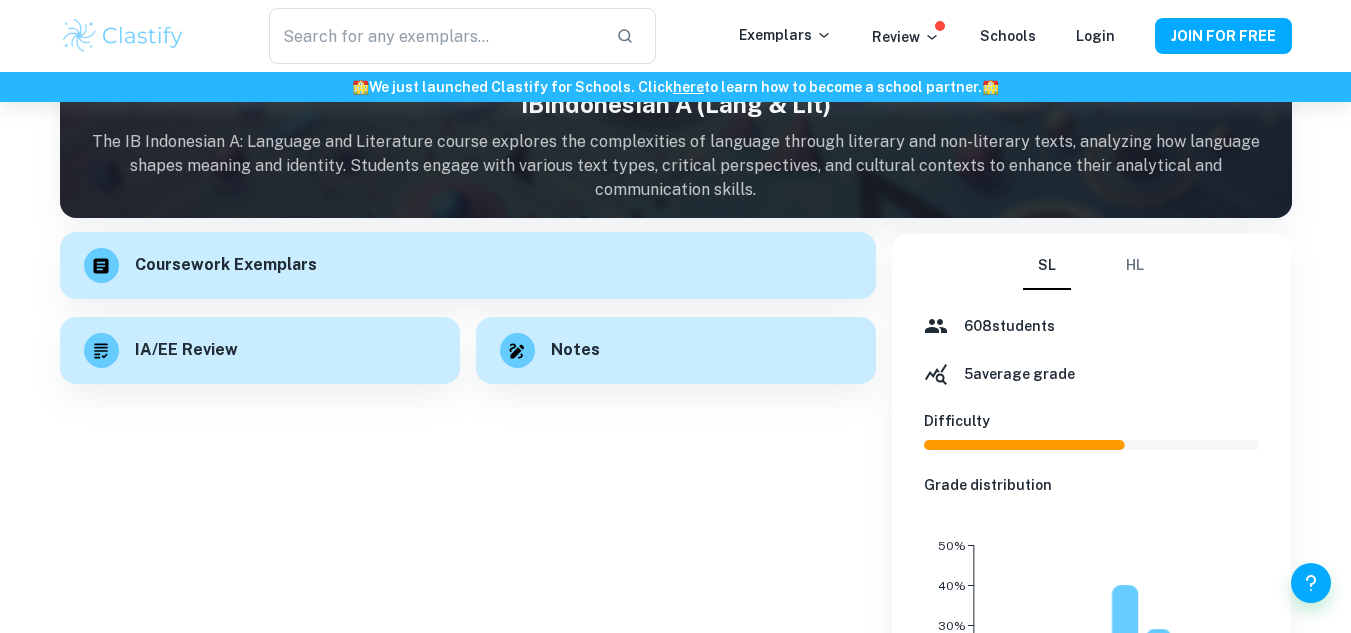 click on "Coursework Exemplars" at bounding box center (226, 265) 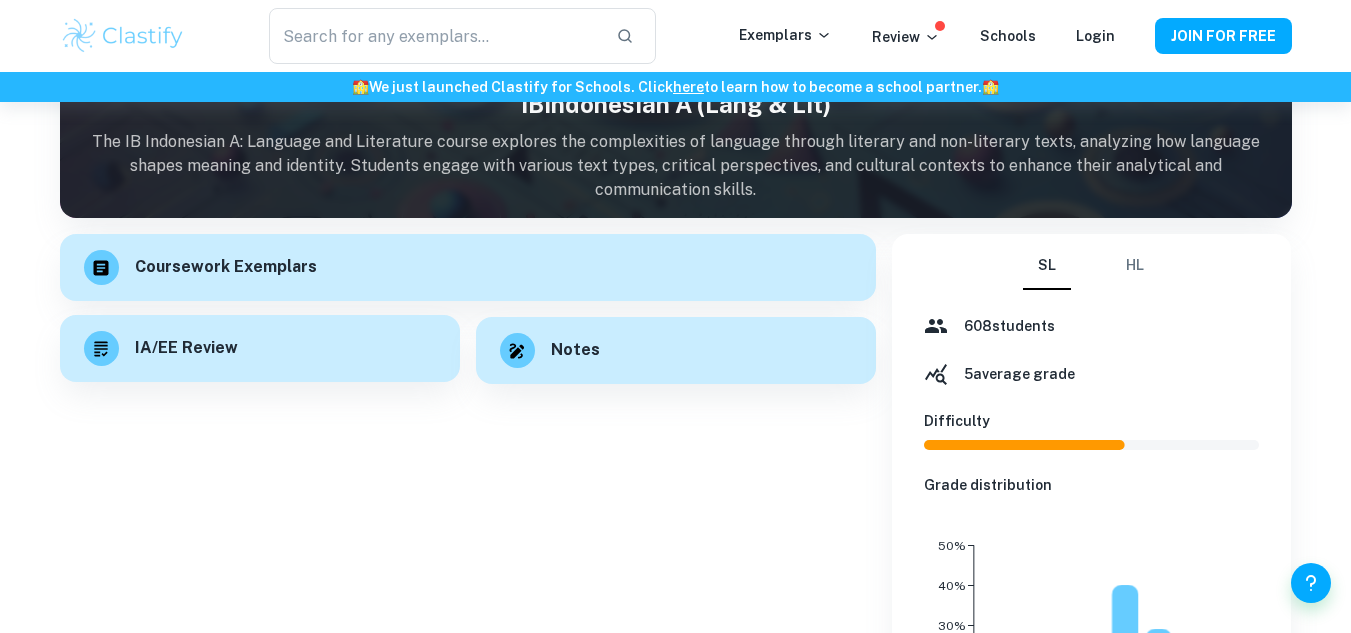 click on "IA/EE Review" at bounding box center [186, 348] 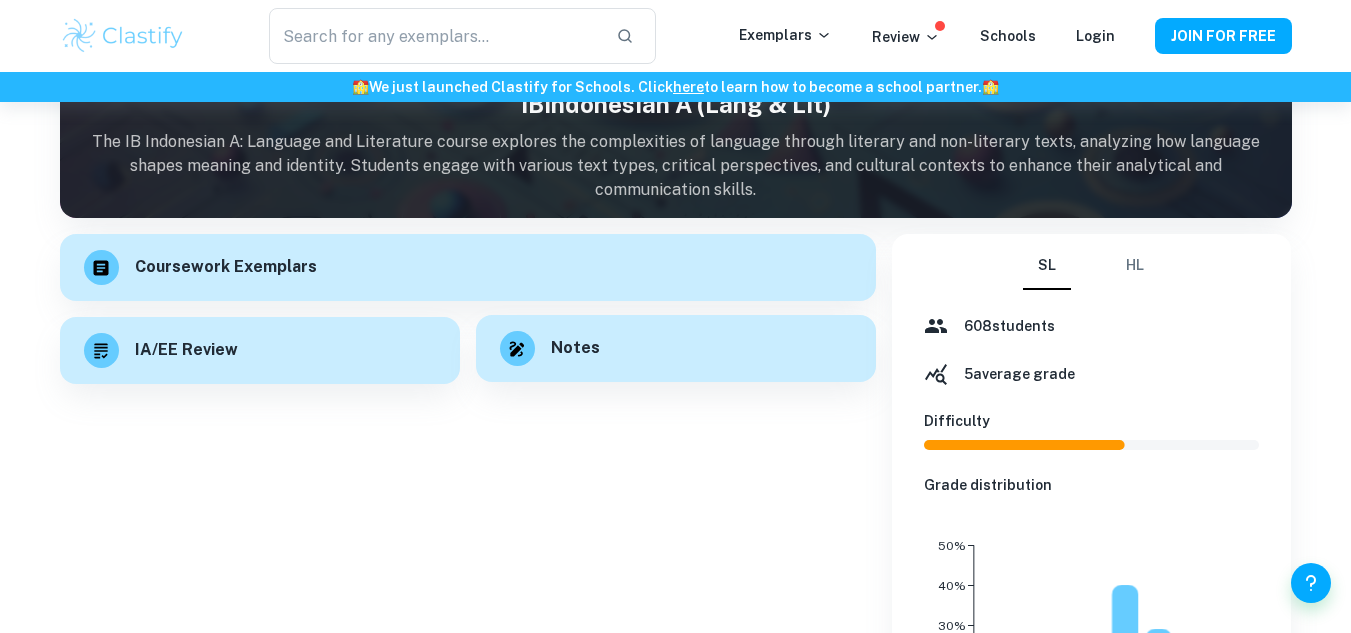 click on "Notes" at bounding box center [676, 348] 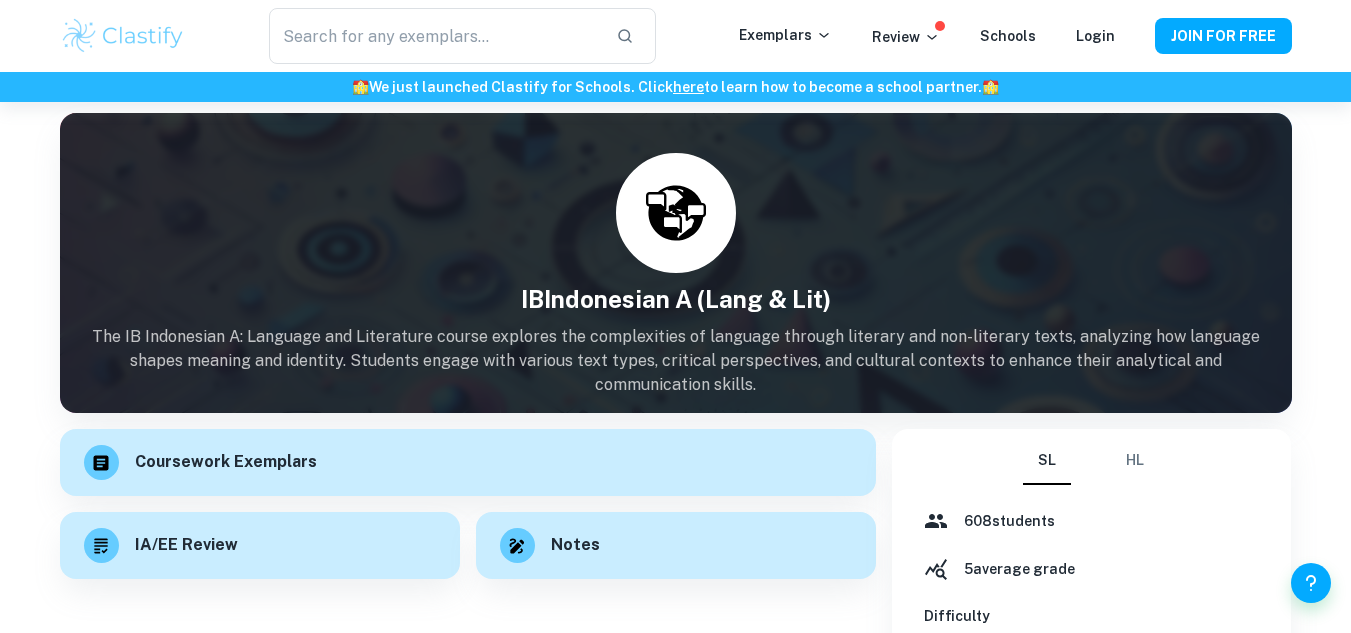 scroll, scrollTop: 0, scrollLeft: 0, axis: both 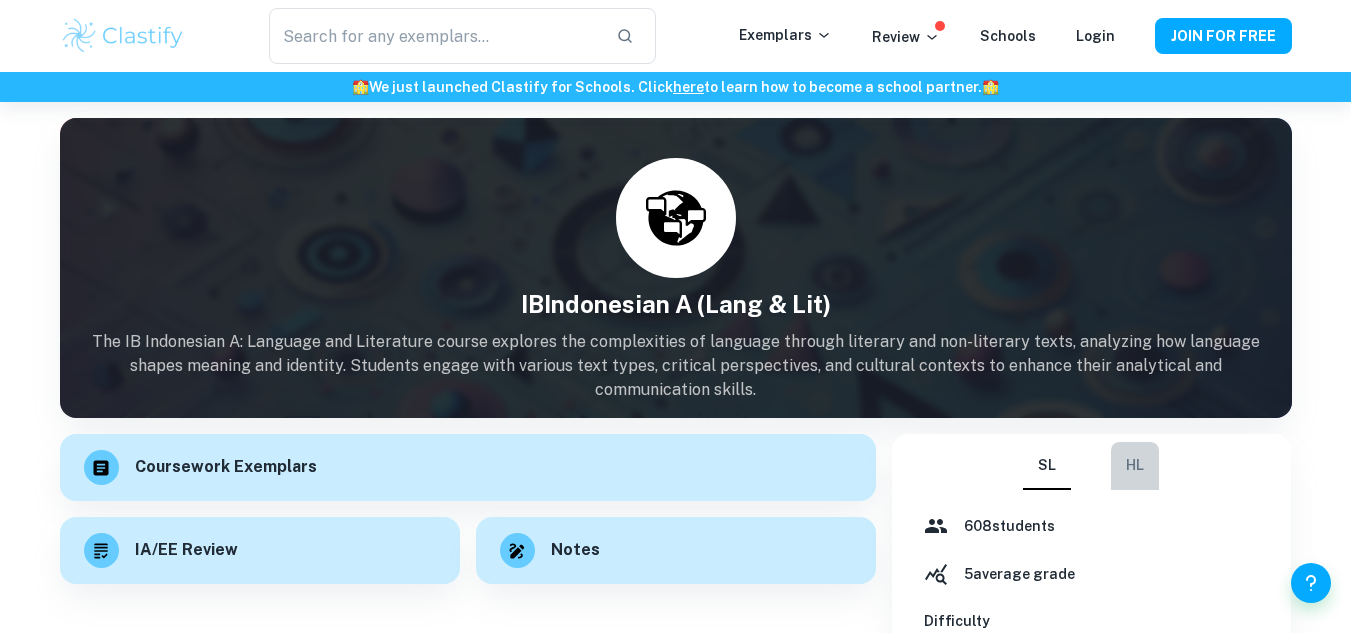 click on "HL" at bounding box center (1135, 466) 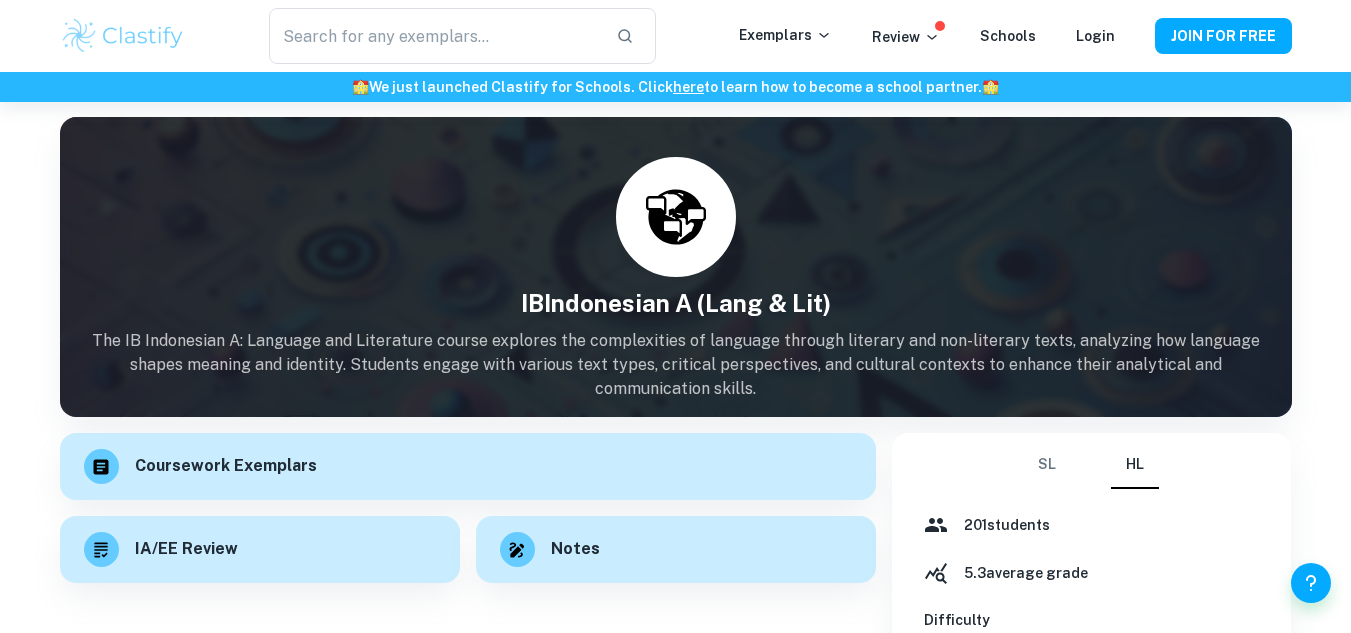 scroll, scrollTop: 0, scrollLeft: 0, axis: both 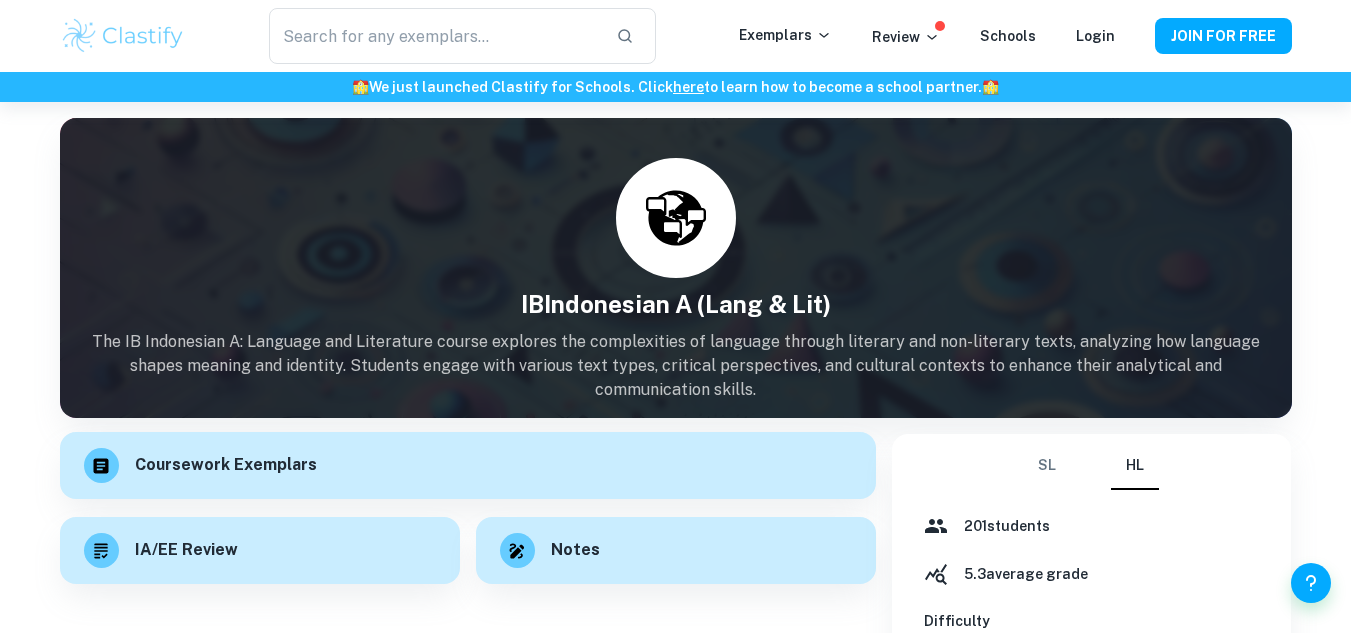 click on "Coursework Exemplars" at bounding box center (226, 465) 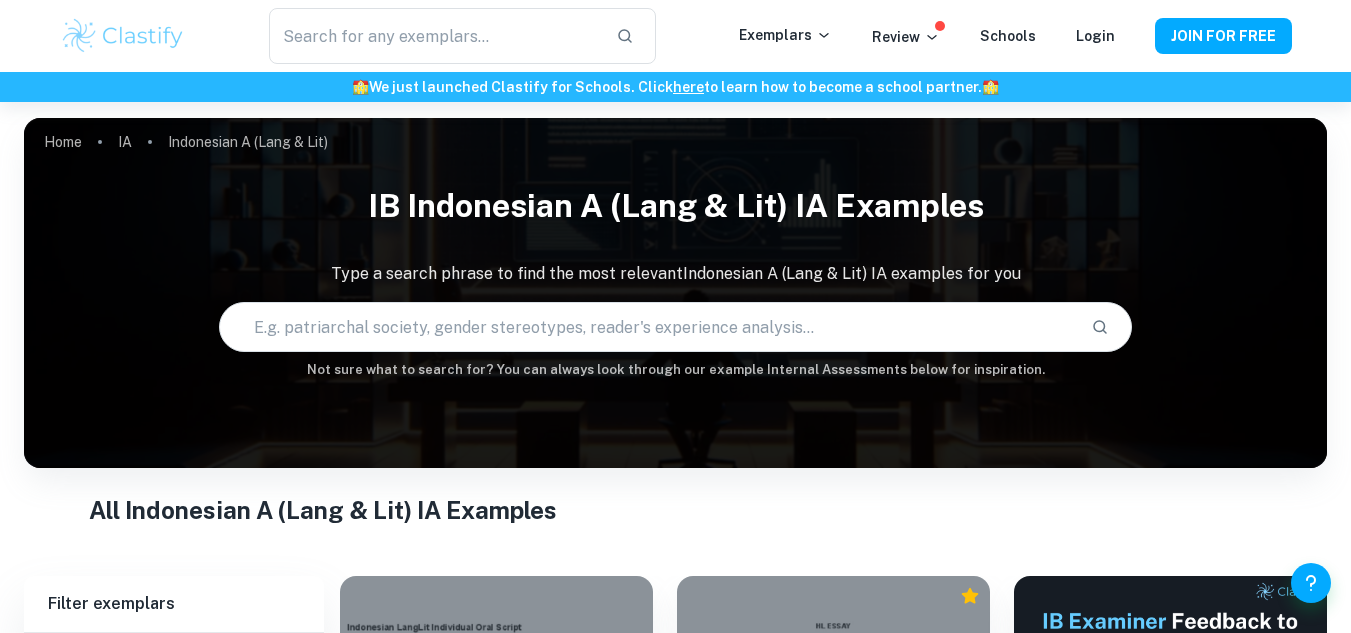 scroll, scrollTop: 300, scrollLeft: 0, axis: vertical 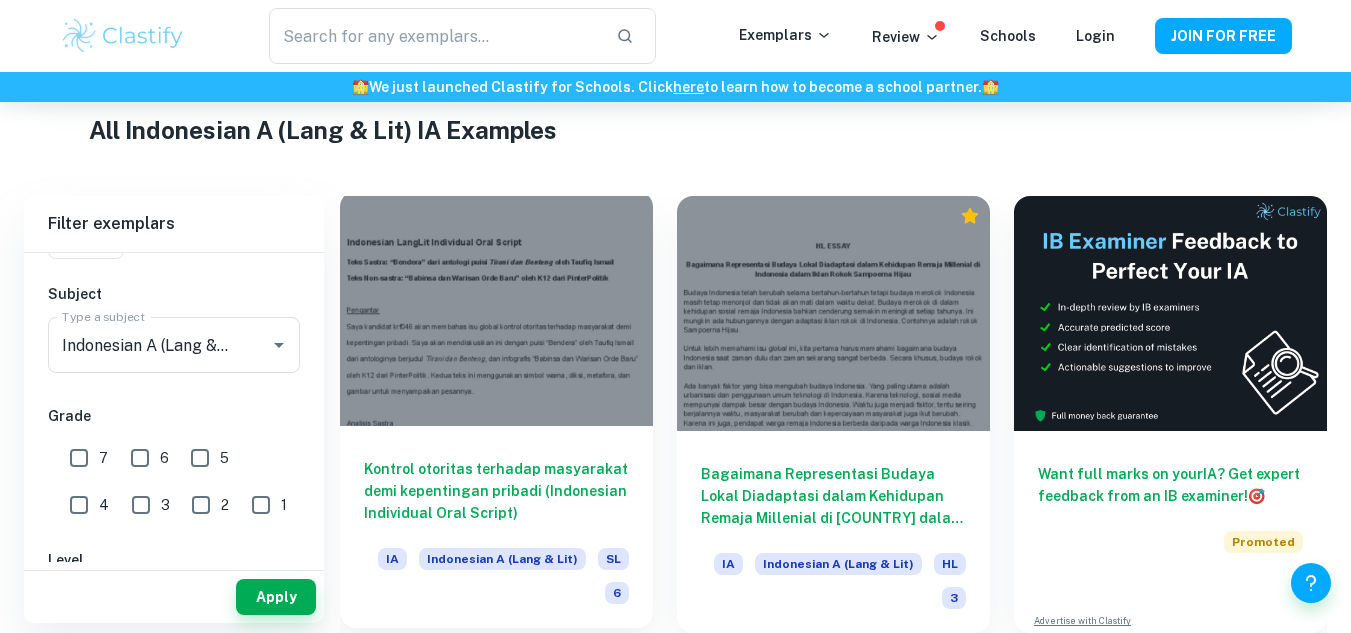 click on "IA Indonesian A (Lang & Lit) SL 6" at bounding box center (496, 576) 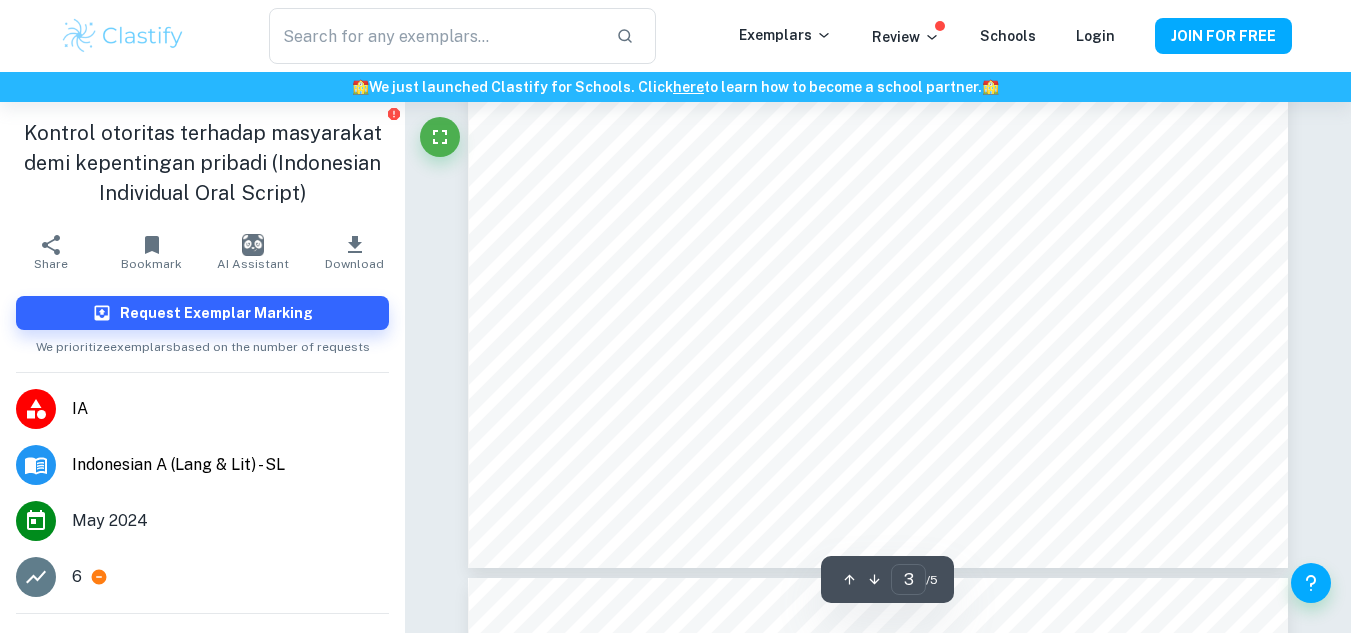 scroll, scrollTop: 2915, scrollLeft: 0, axis: vertical 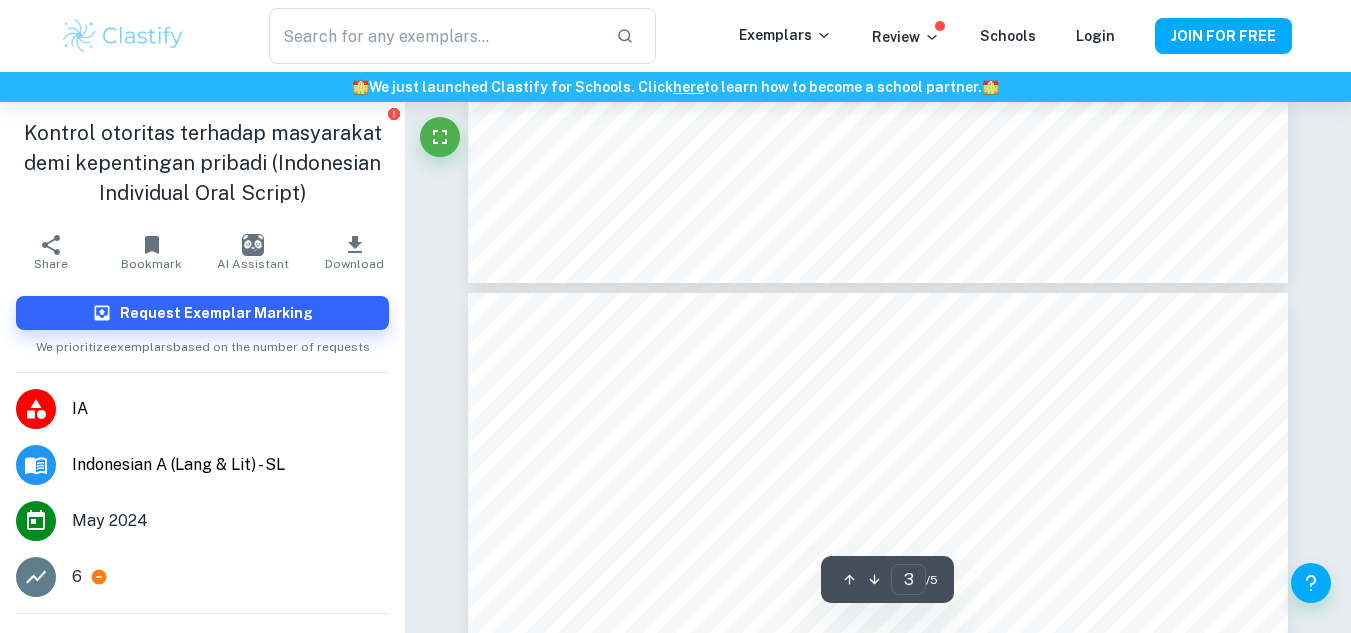 type on "4" 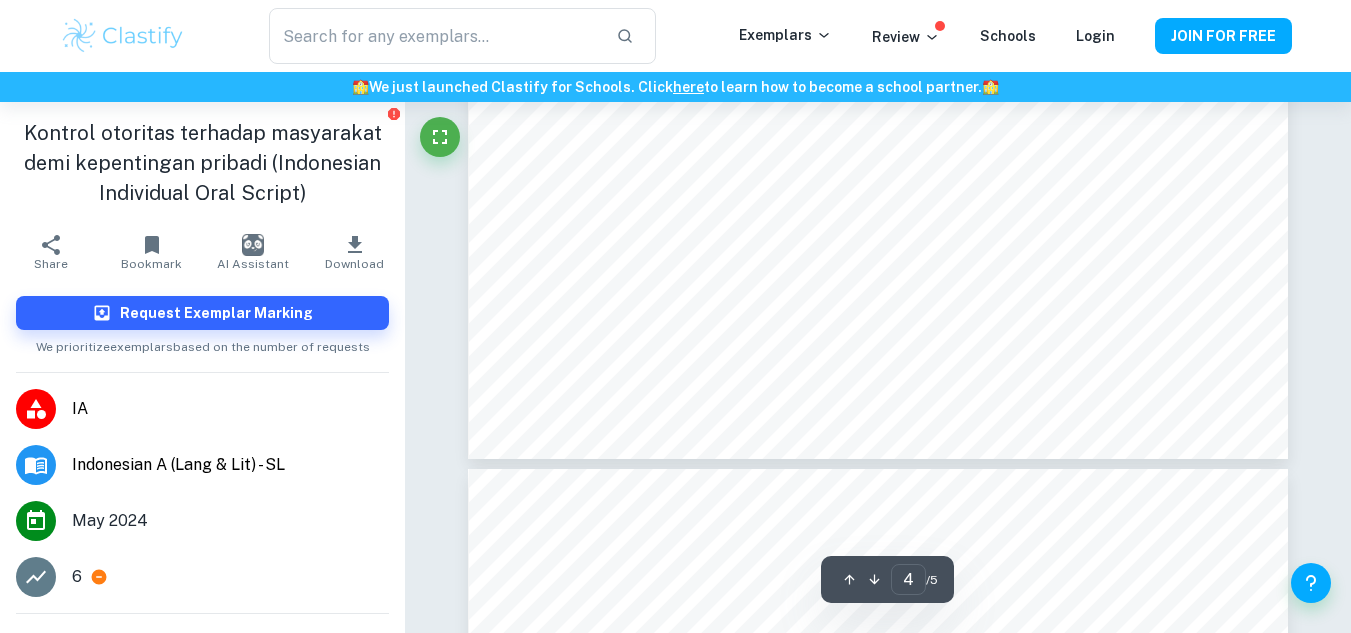 scroll, scrollTop: 4215, scrollLeft: 0, axis: vertical 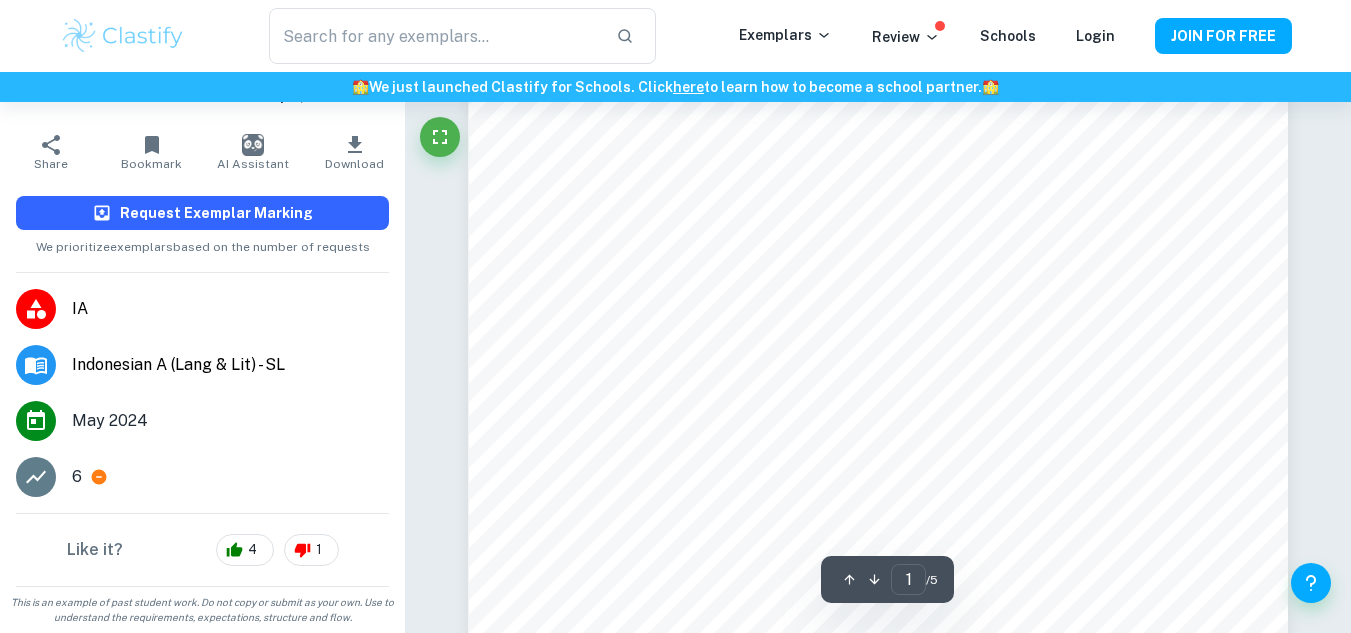 click on "Request Exemplar Marking" at bounding box center (202, 213) 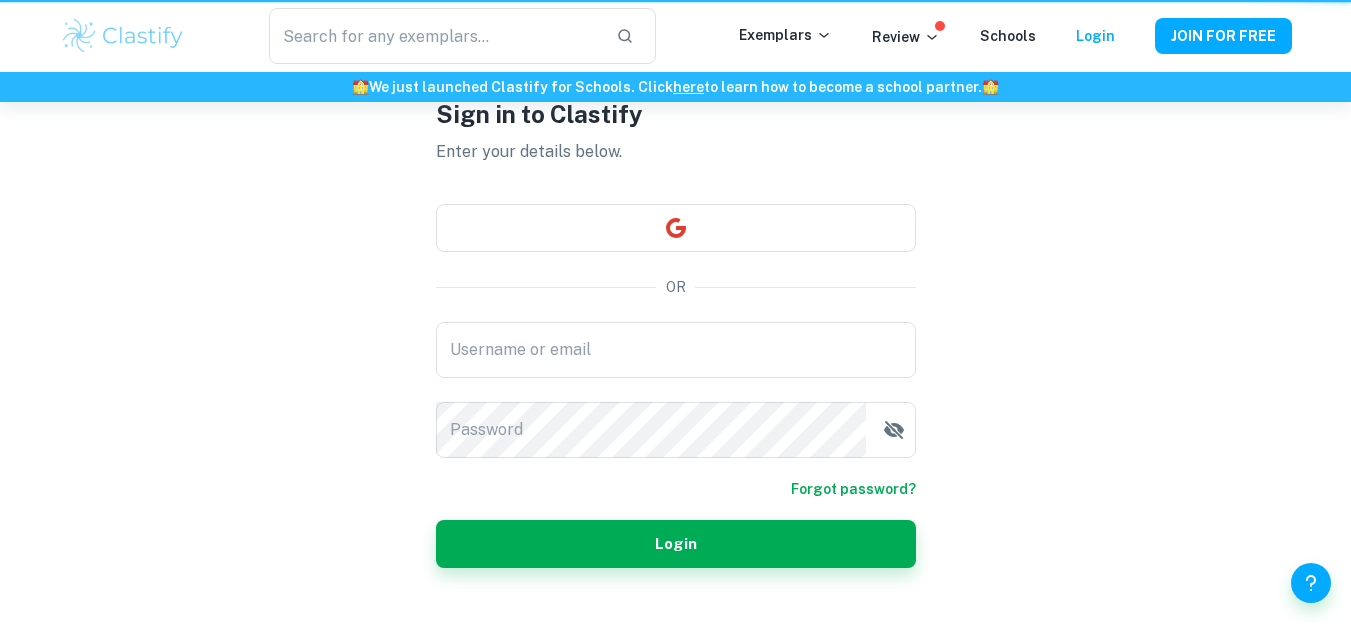 scroll, scrollTop: 0, scrollLeft: 0, axis: both 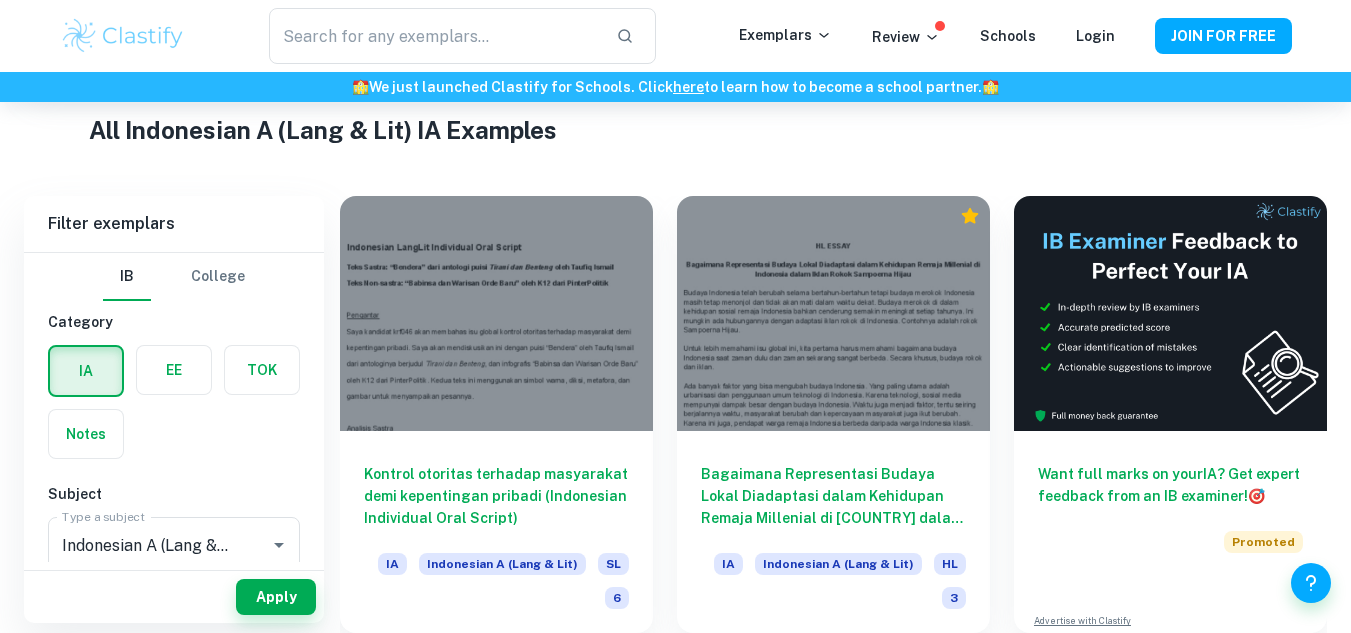 click at bounding box center (174, 370) 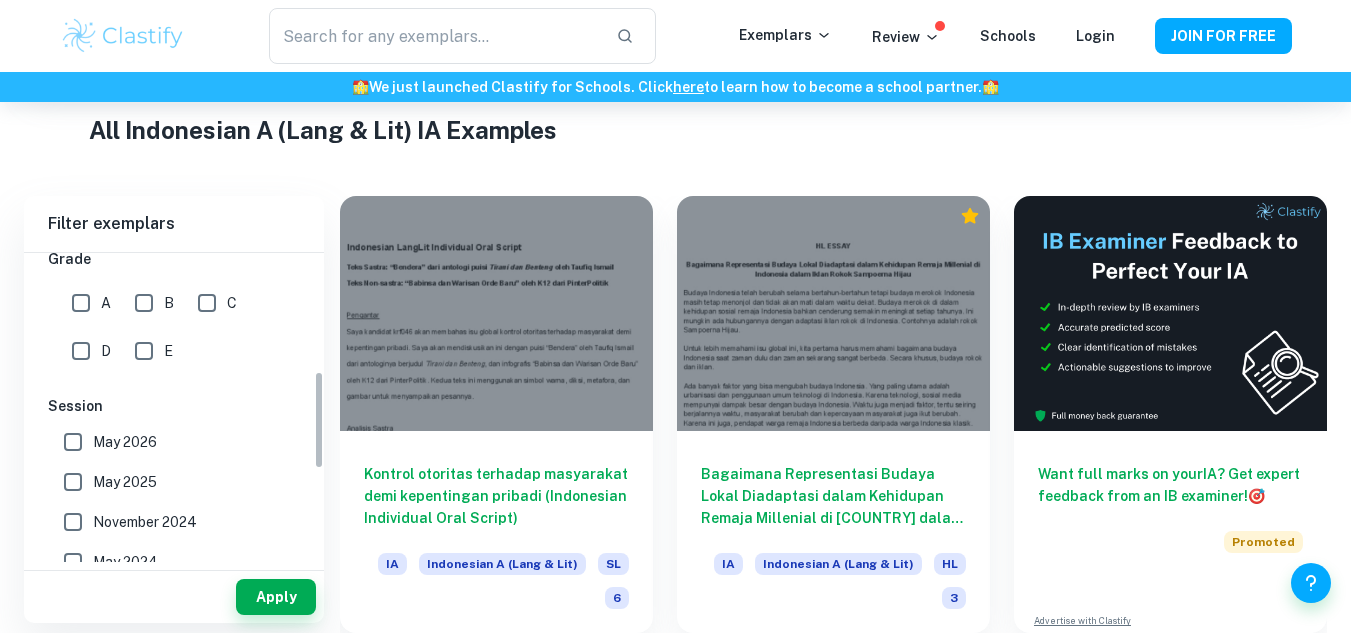 scroll, scrollTop: 457, scrollLeft: 0, axis: vertical 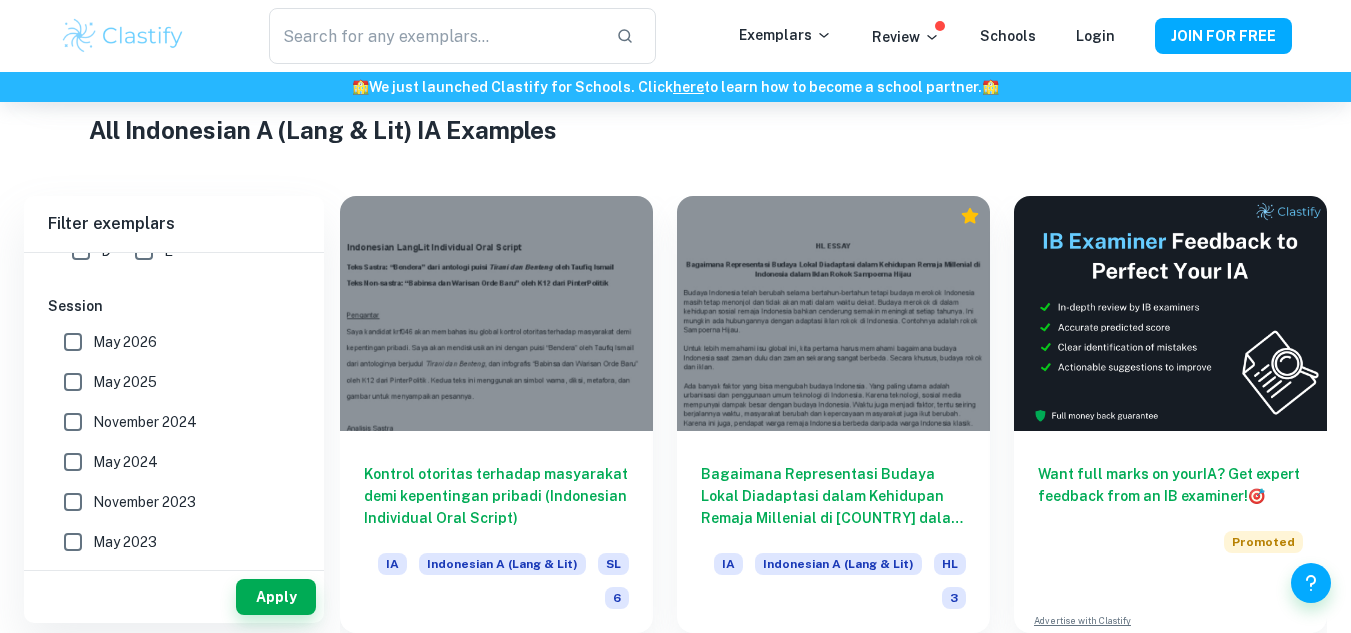 click on "November 2024" at bounding box center (73, 422) 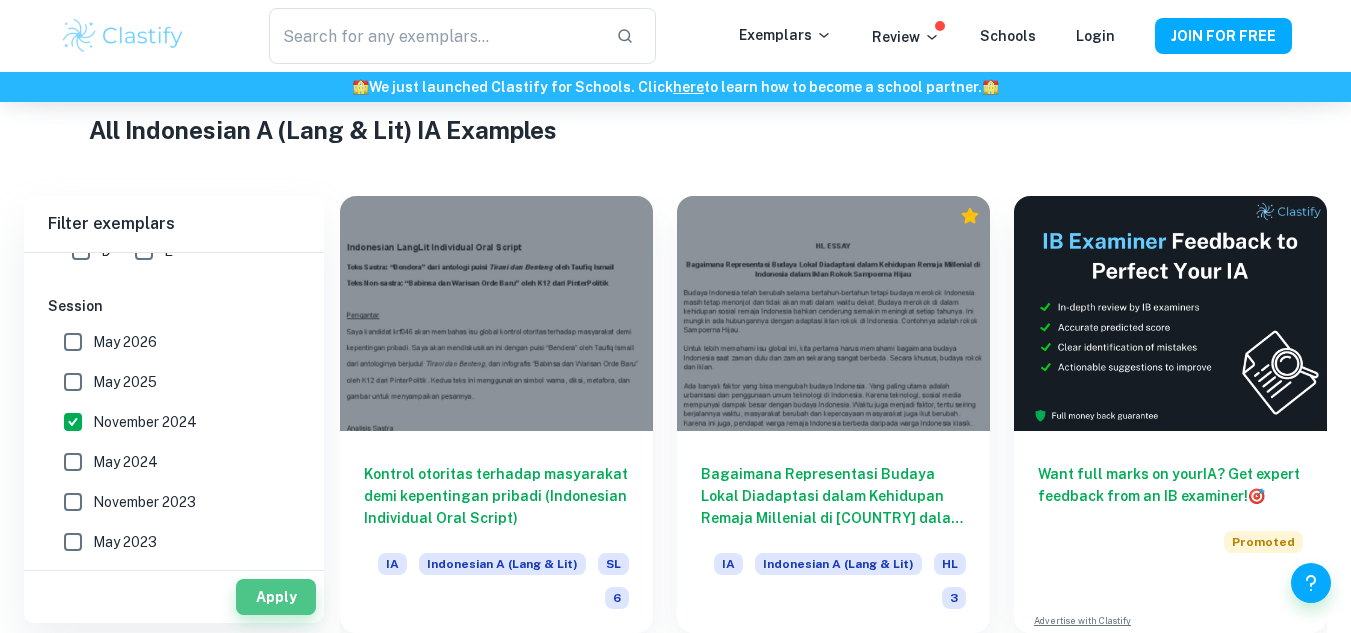 drag, startPoint x: 268, startPoint y: 603, endPoint x: 275, endPoint y: 515, distance: 88.27797 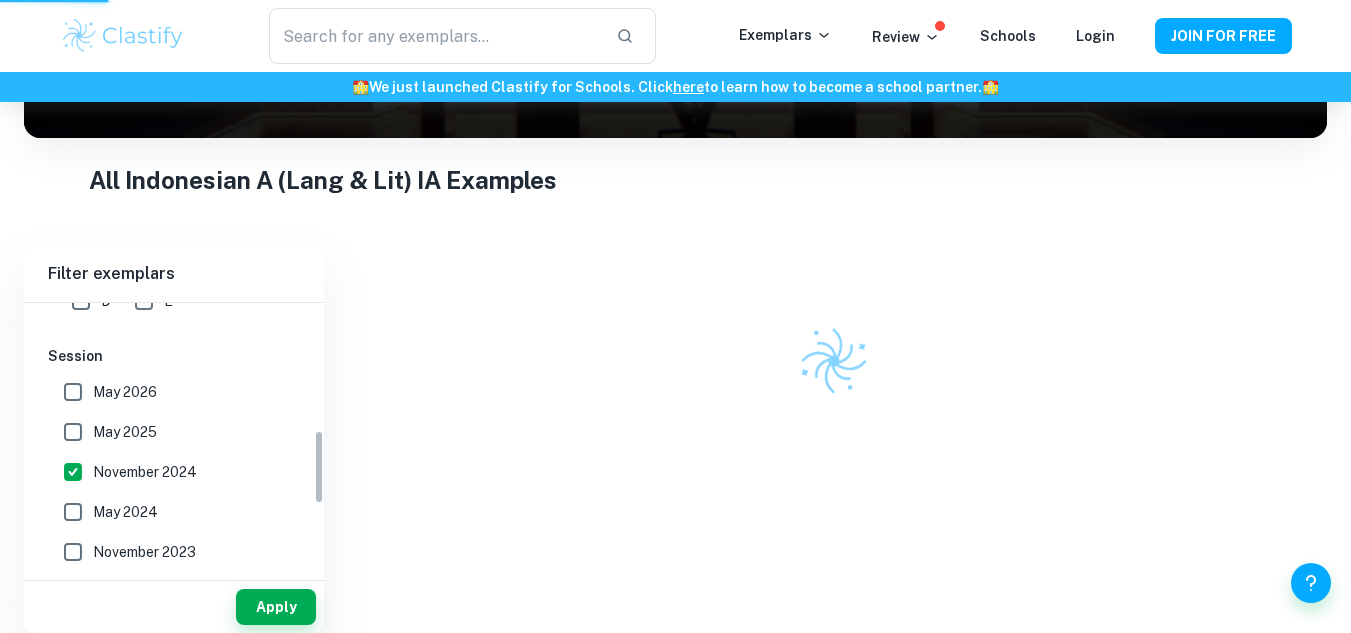 scroll, scrollTop: 300, scrollLeft: 0, axis: vertical 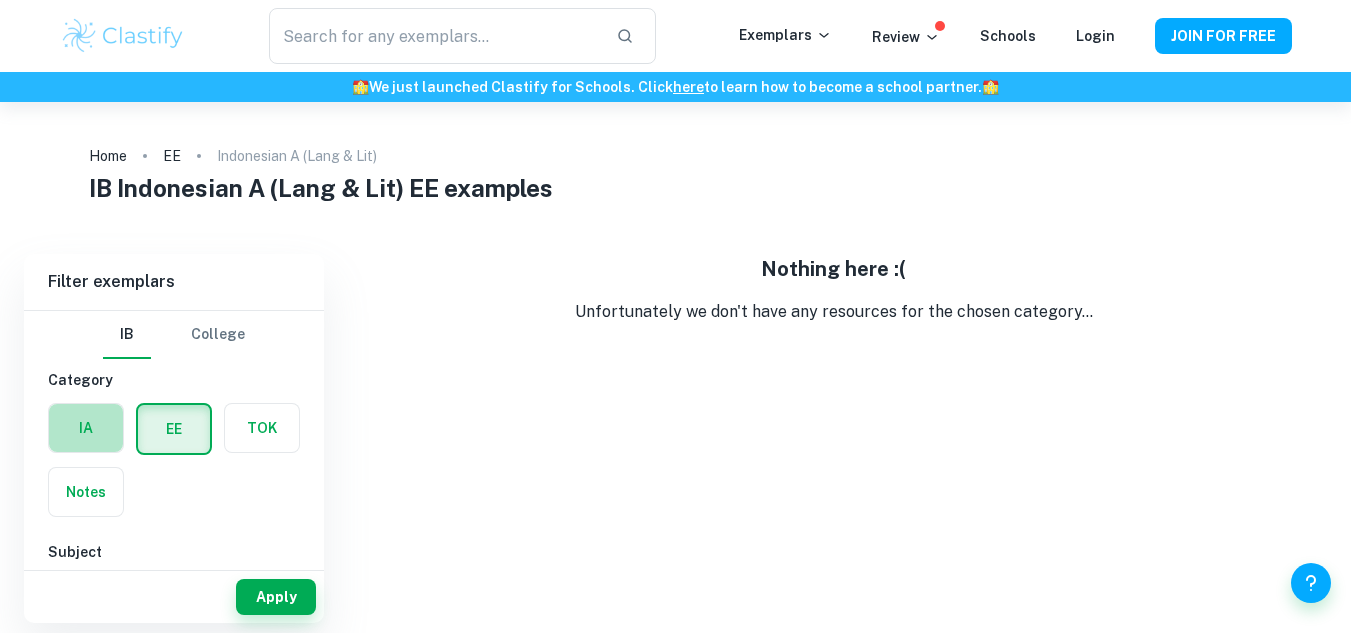 click at bounding box center [86, 428] 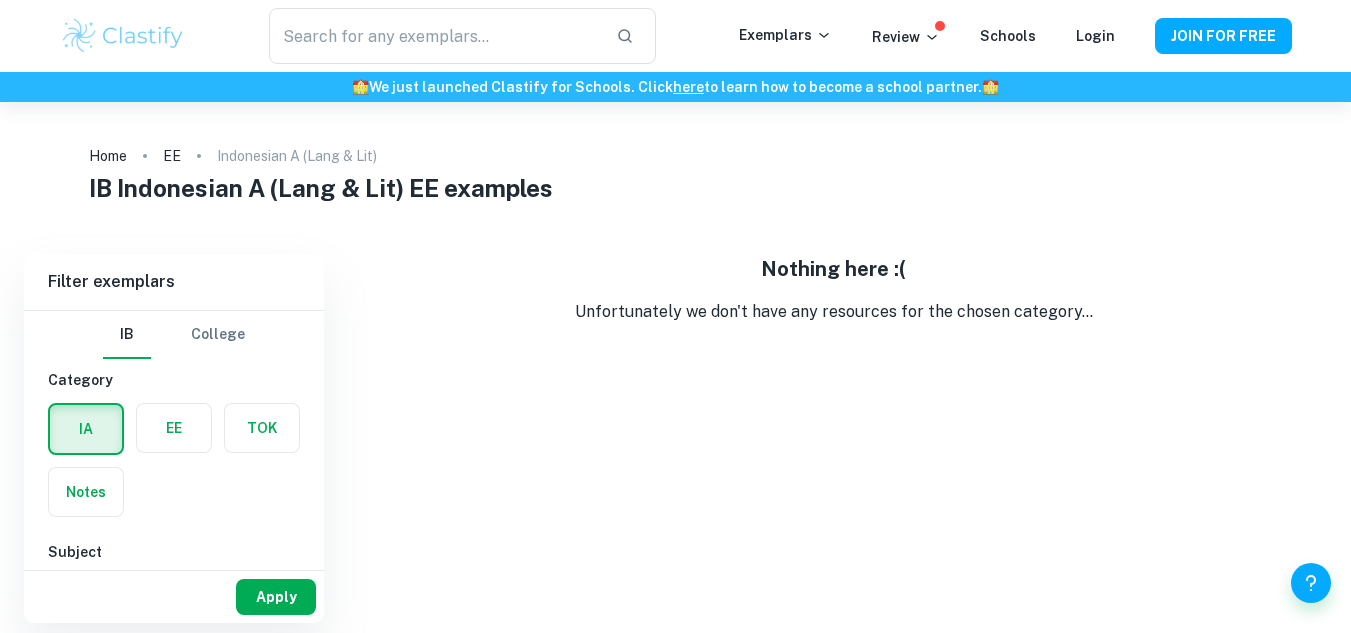 click on "Apply" at bounding box center [276, 597] 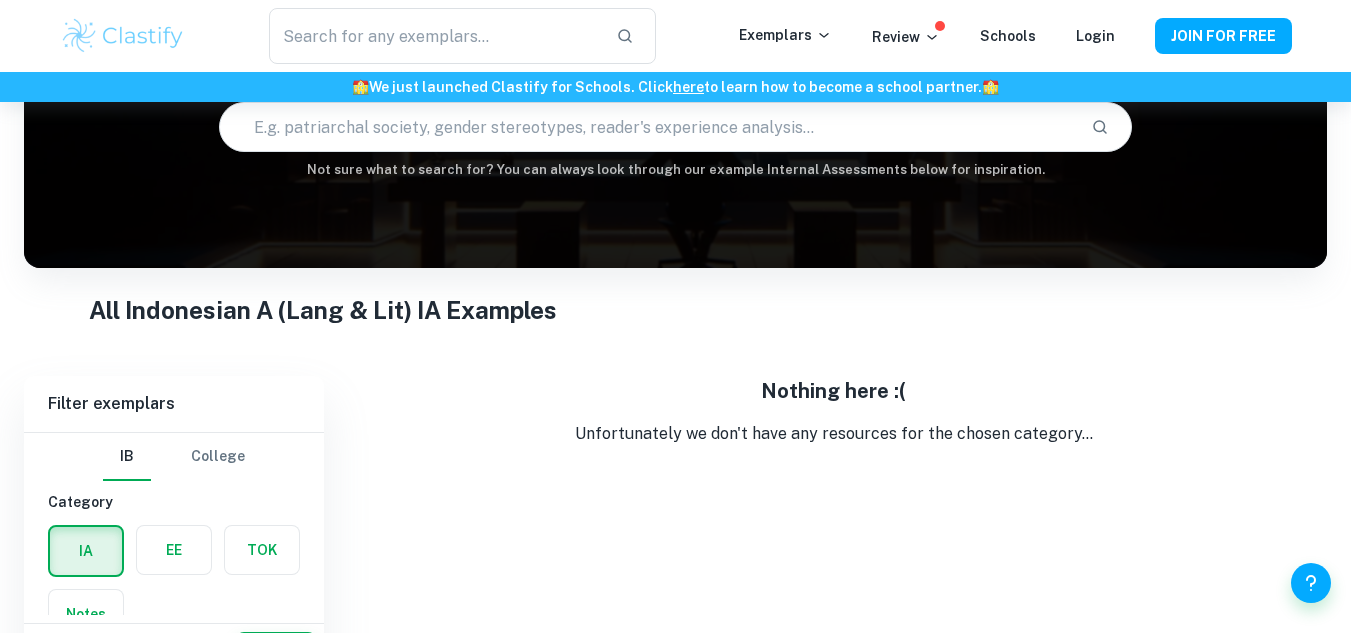 scroll, scrollTop: 243, scrollLeft: 0, axis: vertical 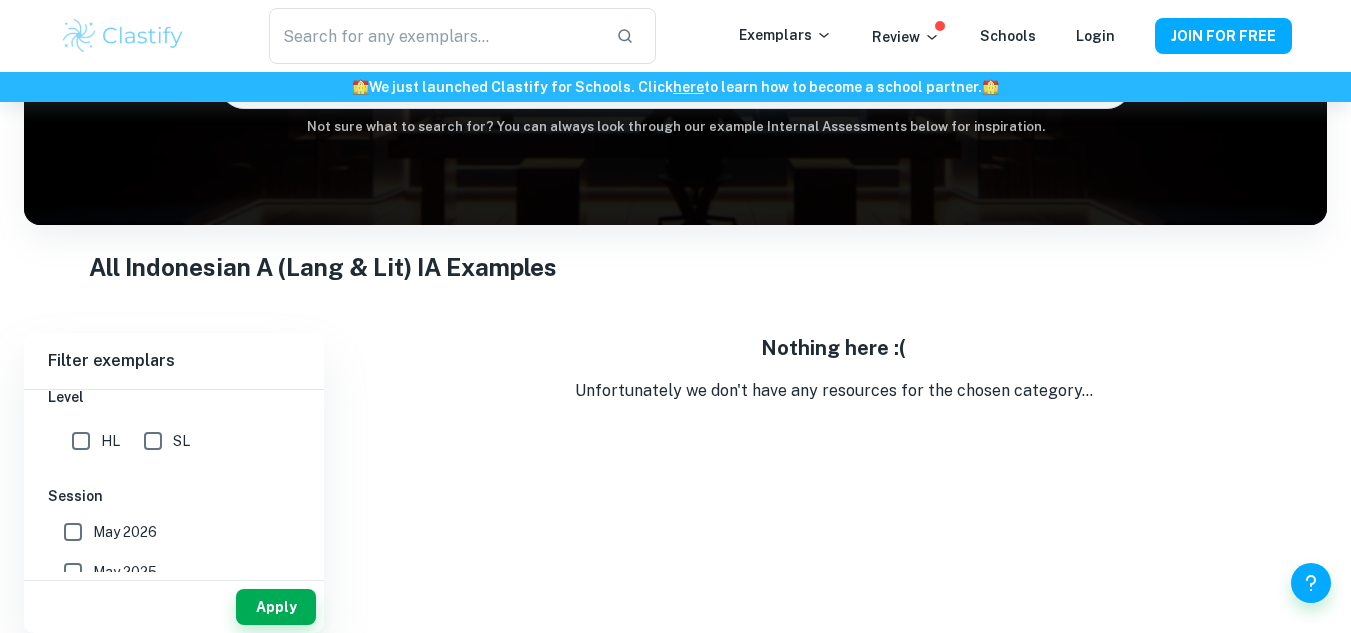 click on "SL" at bounding box center [153, 441] 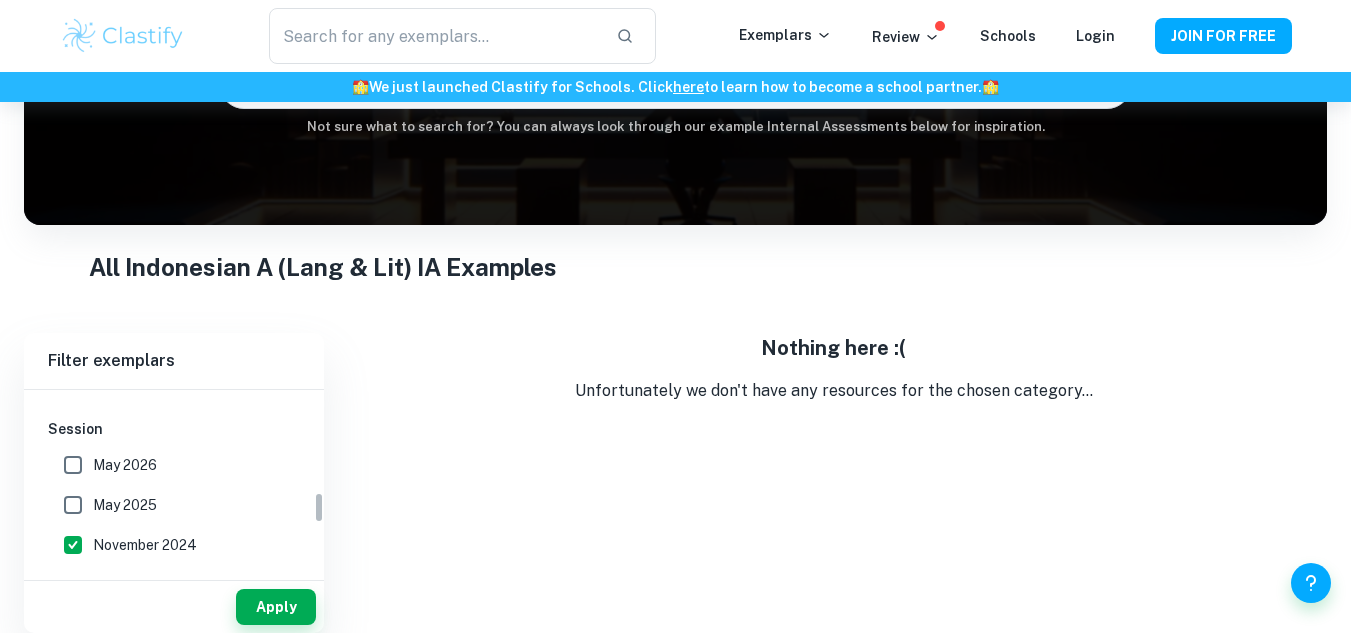 scroll, scrollTop: 600, scrollLeft: 0, axis: vertical 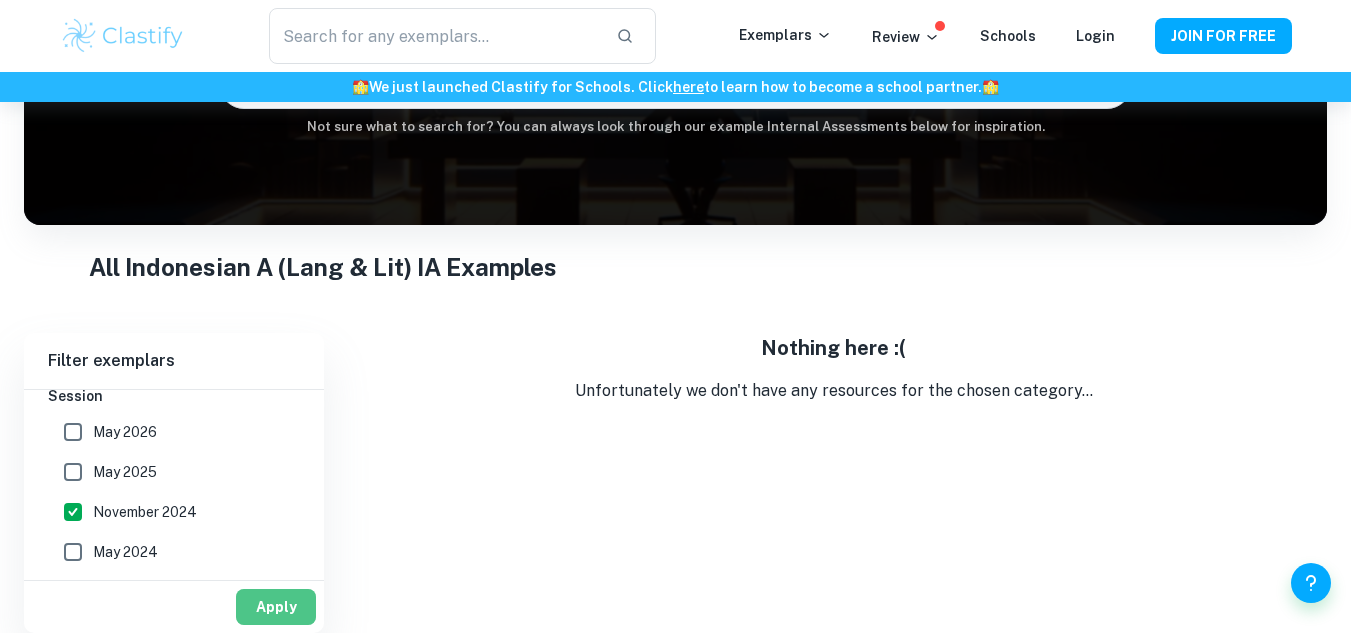 click on "Apply" at bounding box center [276, 607] 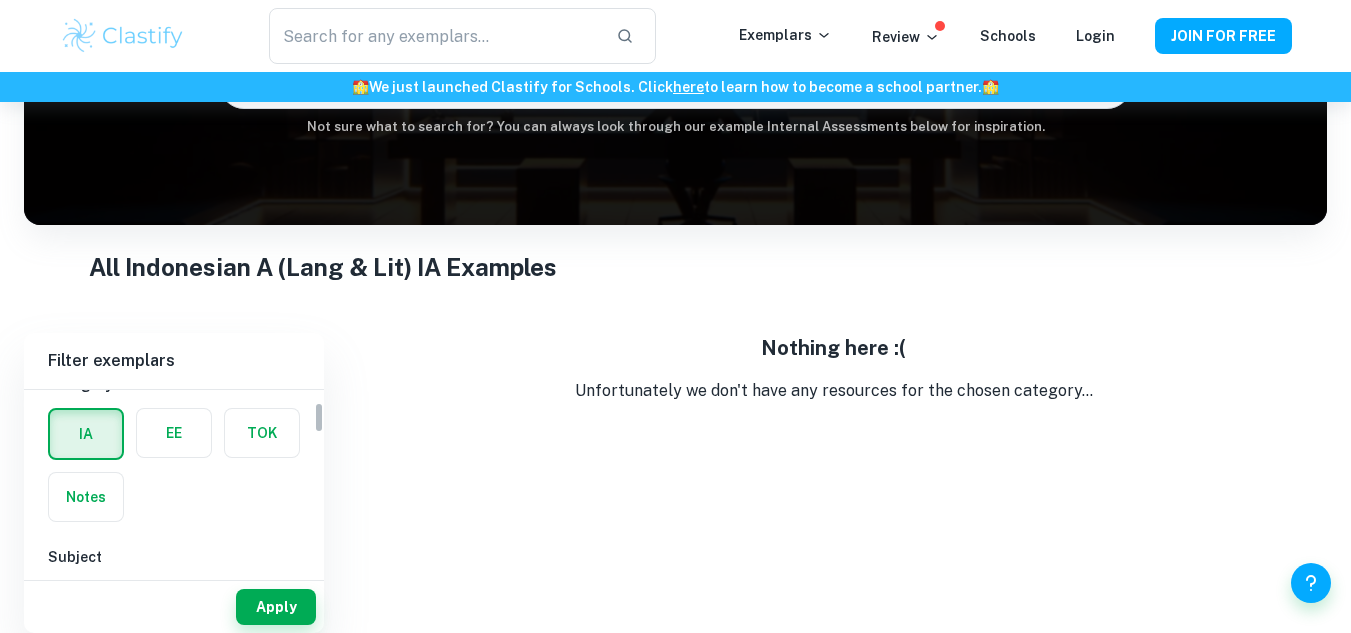 scroll, scrollTop: 0, scrollLeft: 0, axis: both 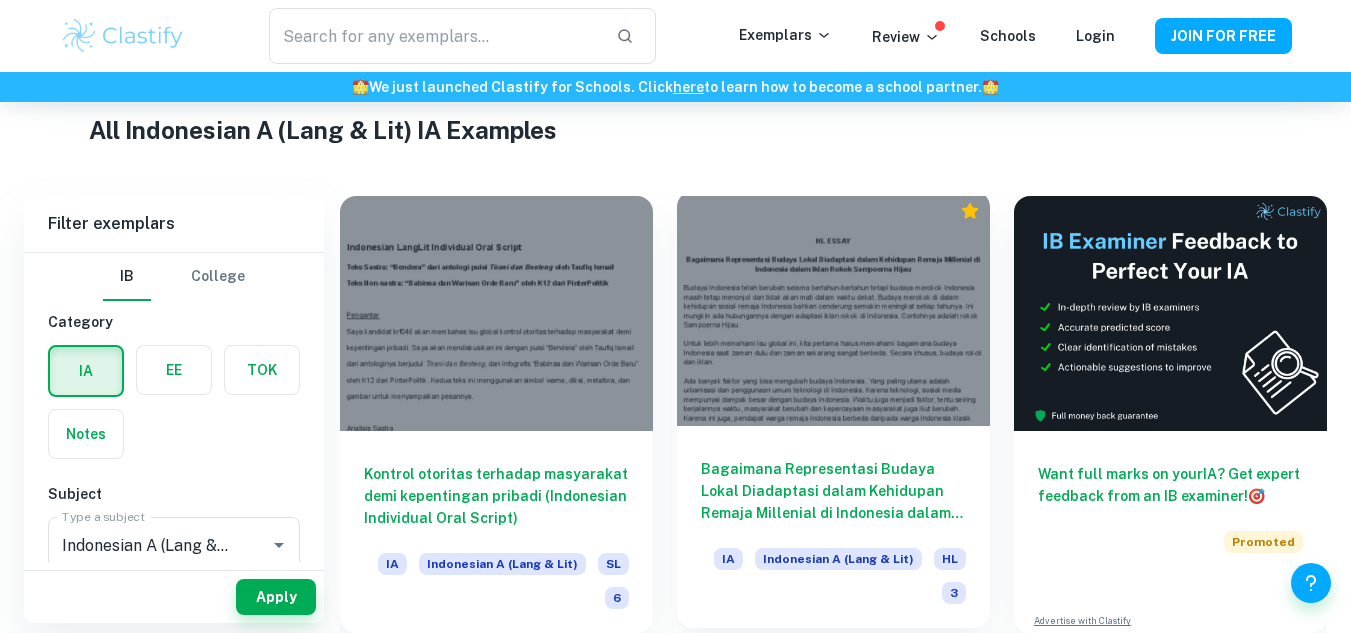 click at bounding box center [833, 308] 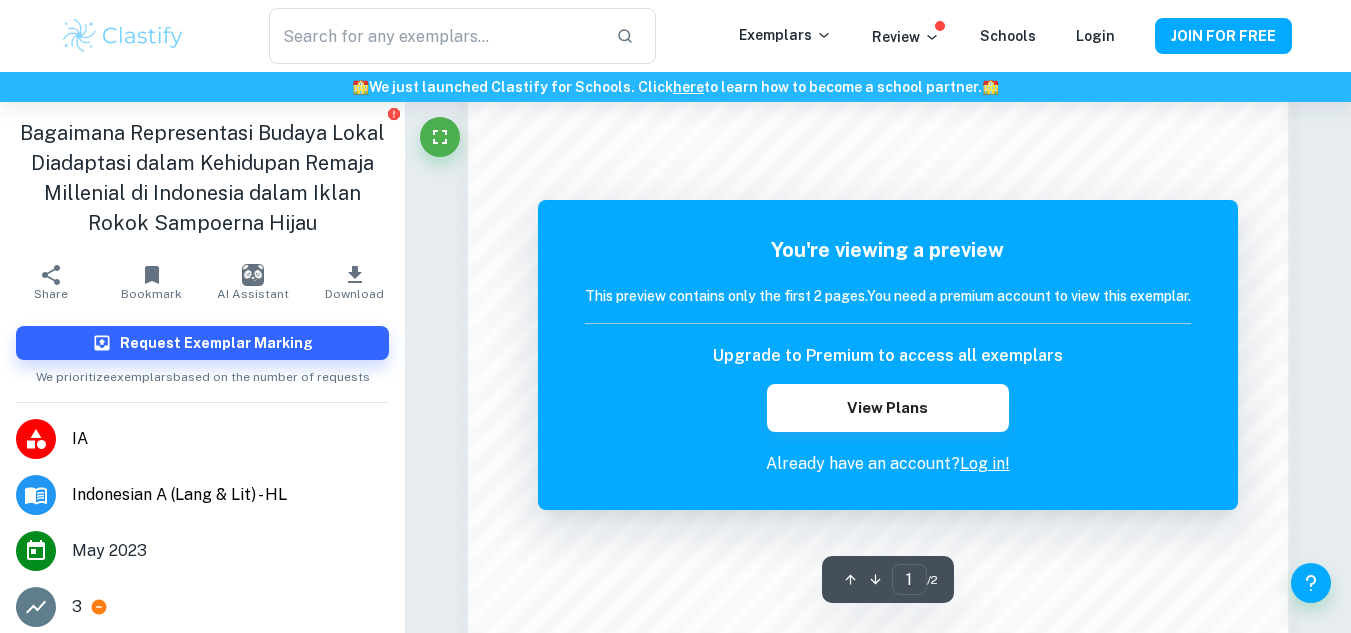scroll, scrollTop: 1700, scrollLeft: 0, axis: vertical 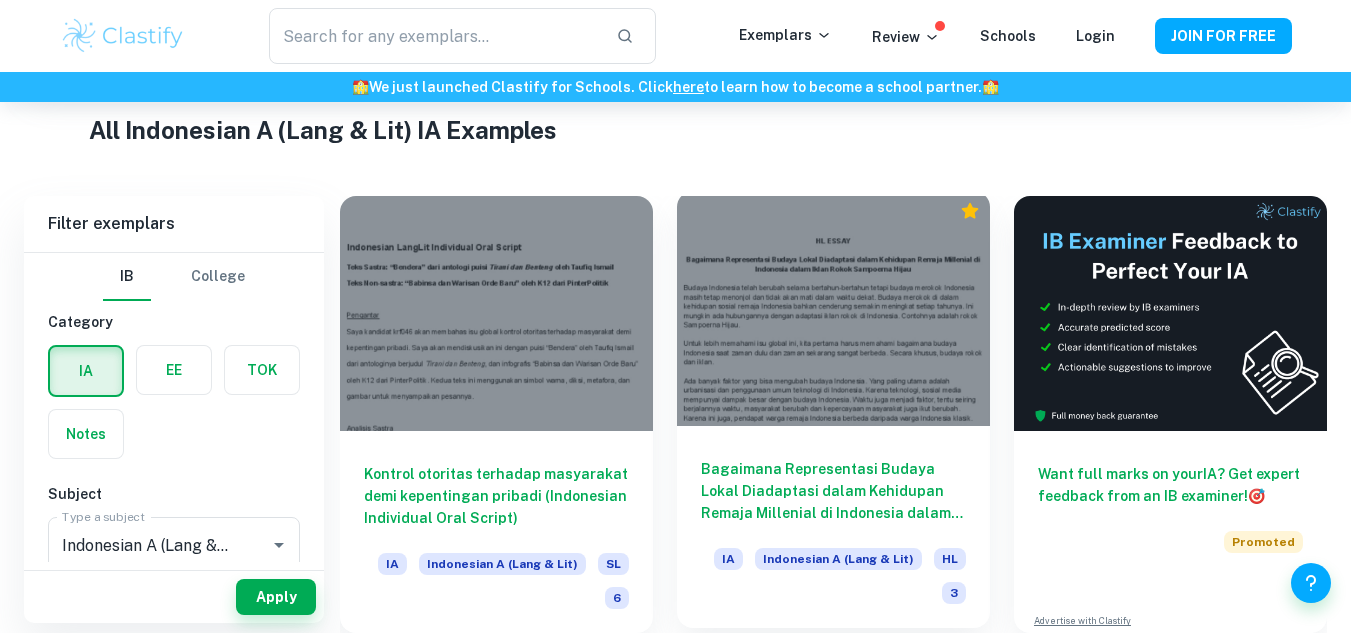 click at bounding box center (833, 308) 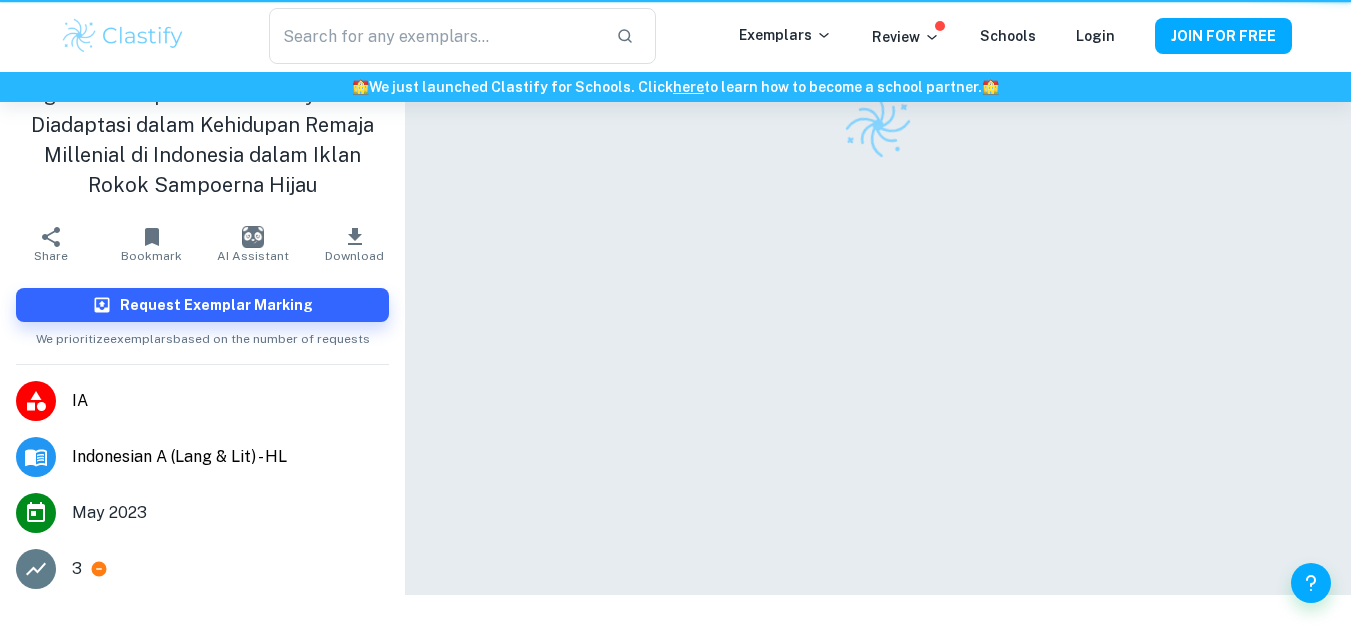 scroll, scrollTop: 0, scrollLeft: 0, axis: both 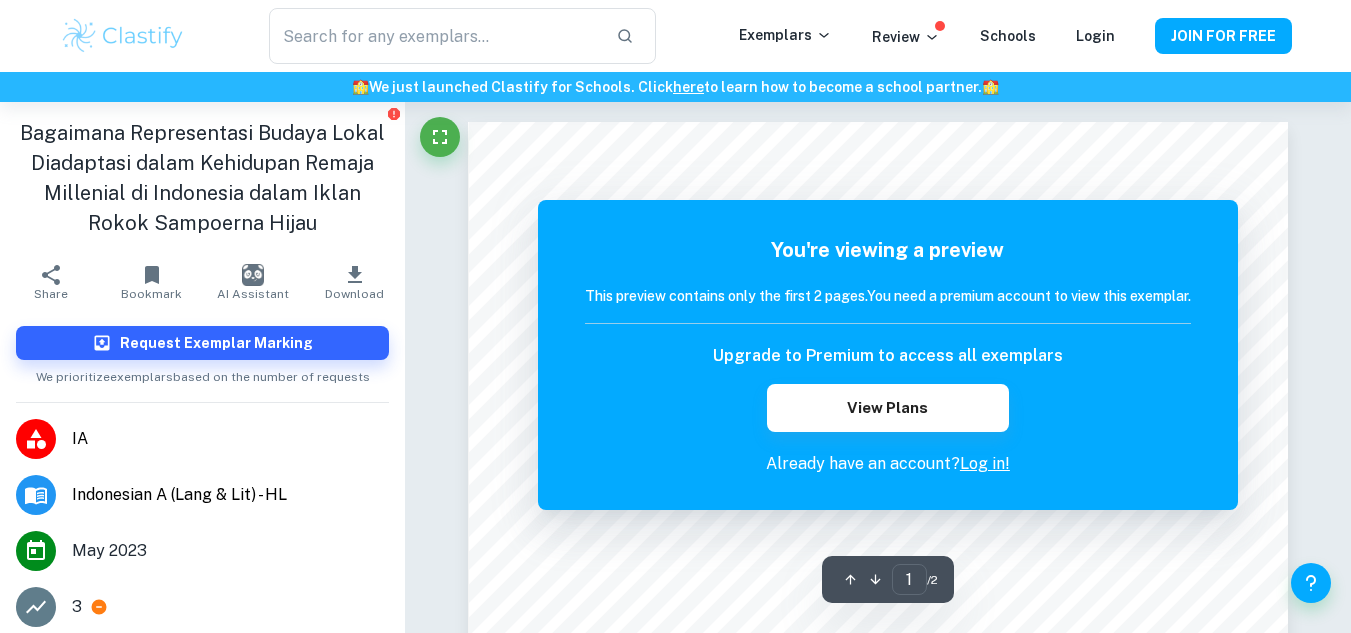 click 